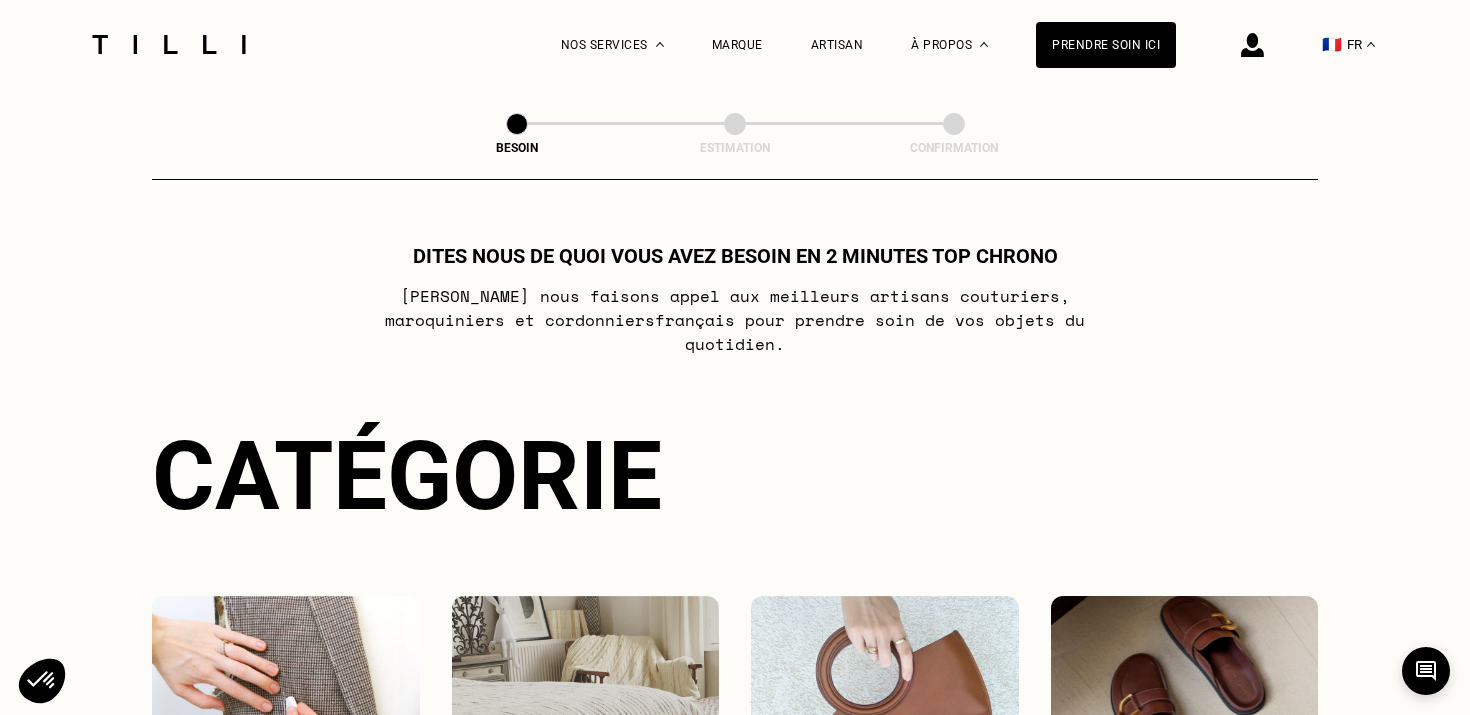 scroll, scrollTop: 144, scrollLeft: 0, axis: vertical 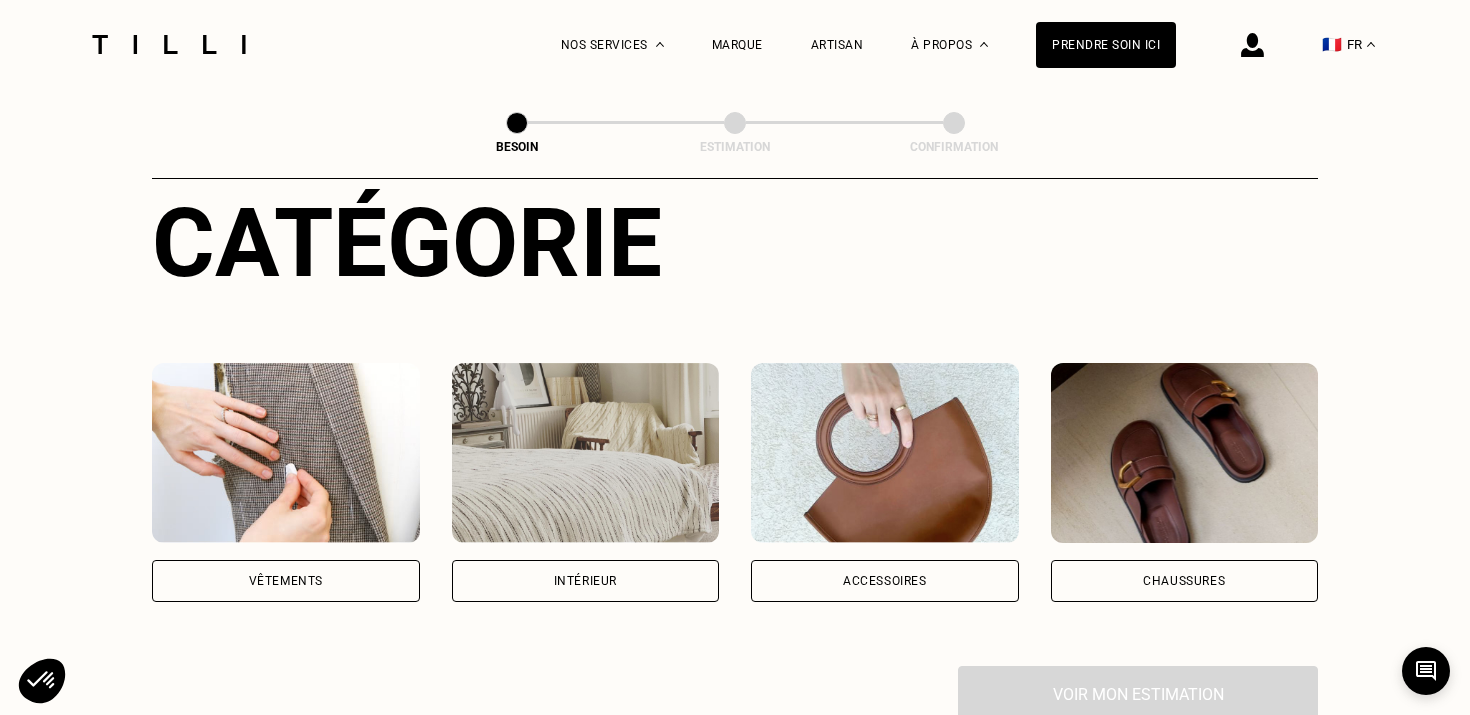 click on "Vêtements" at bounding box center [286, 581] 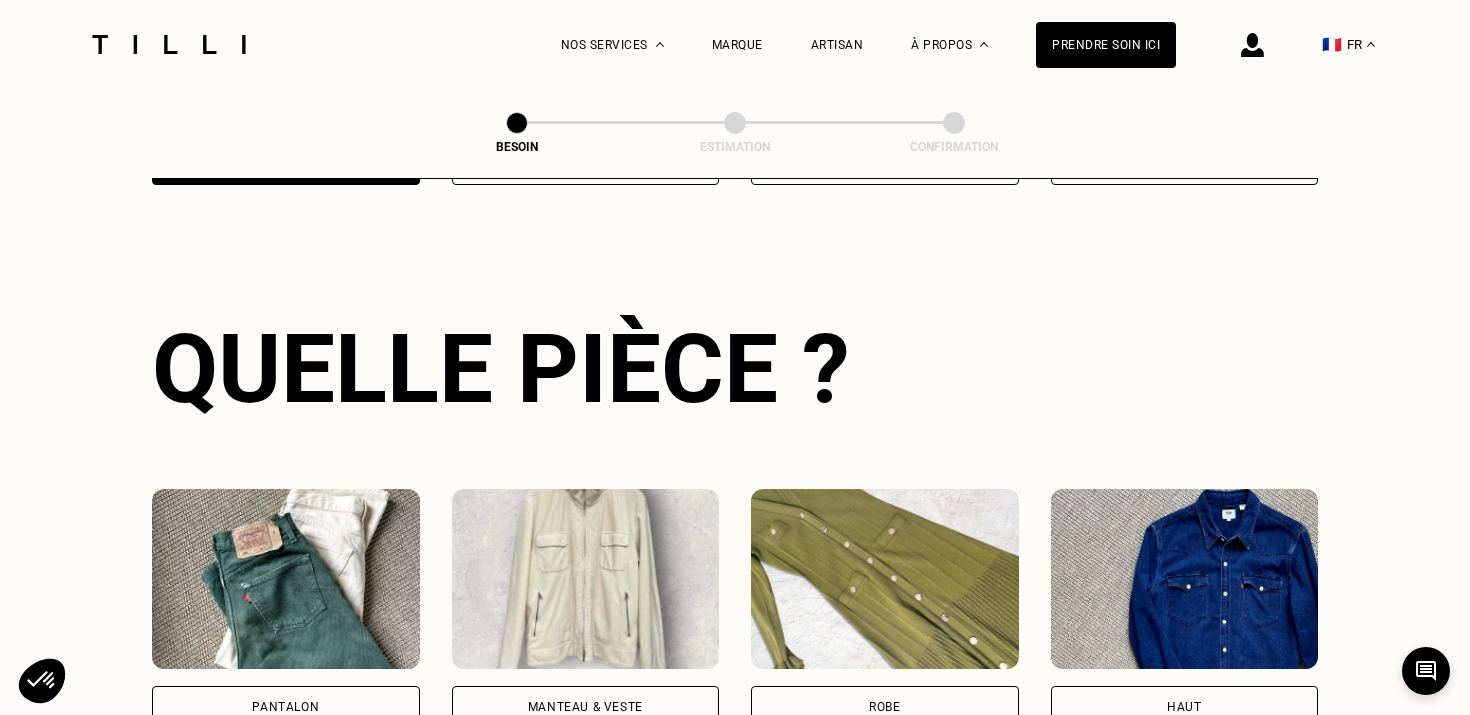 scroll, scrollTop: 651, scrollLeft: 0, axis: vertical 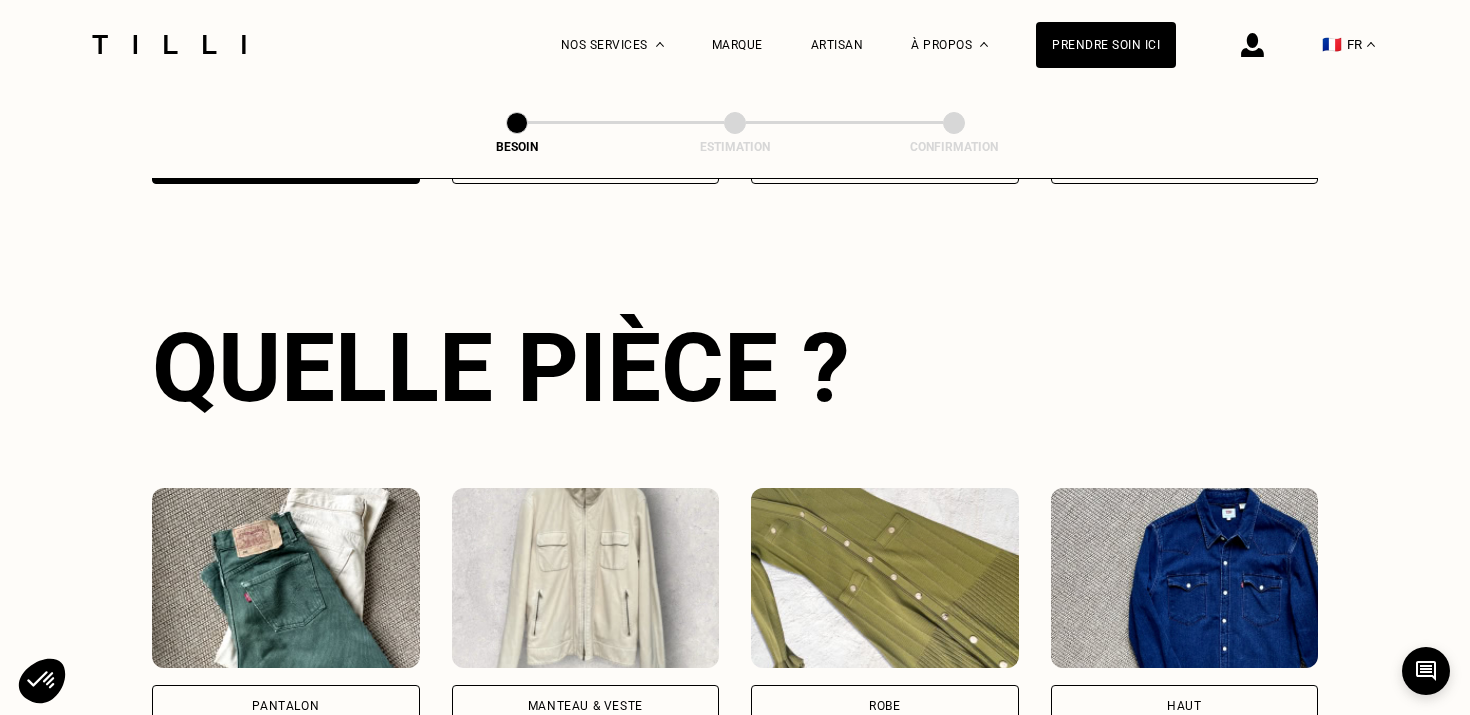 click on "Robe" at bounding box center [885, 607] 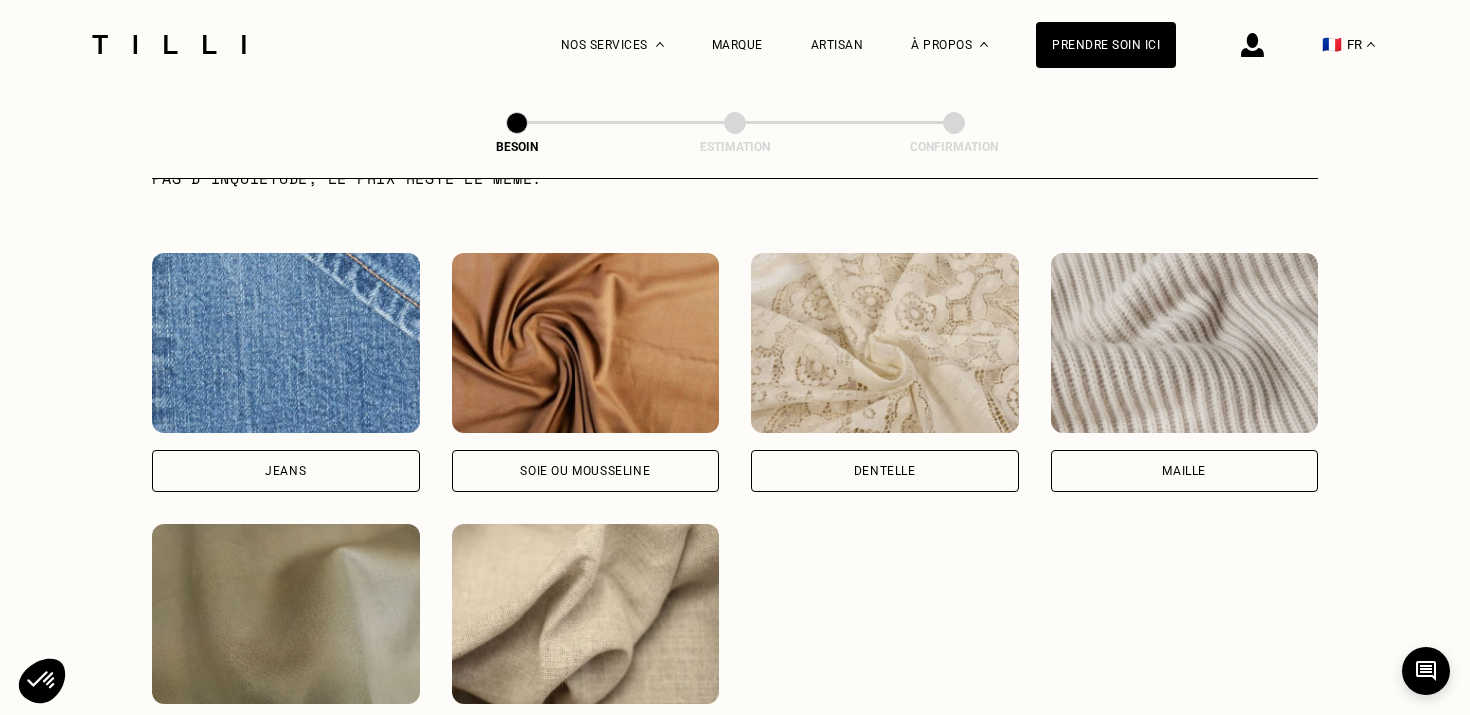 scroll, scrollTop: 2106, scrollLeft: 0, axis: vertical 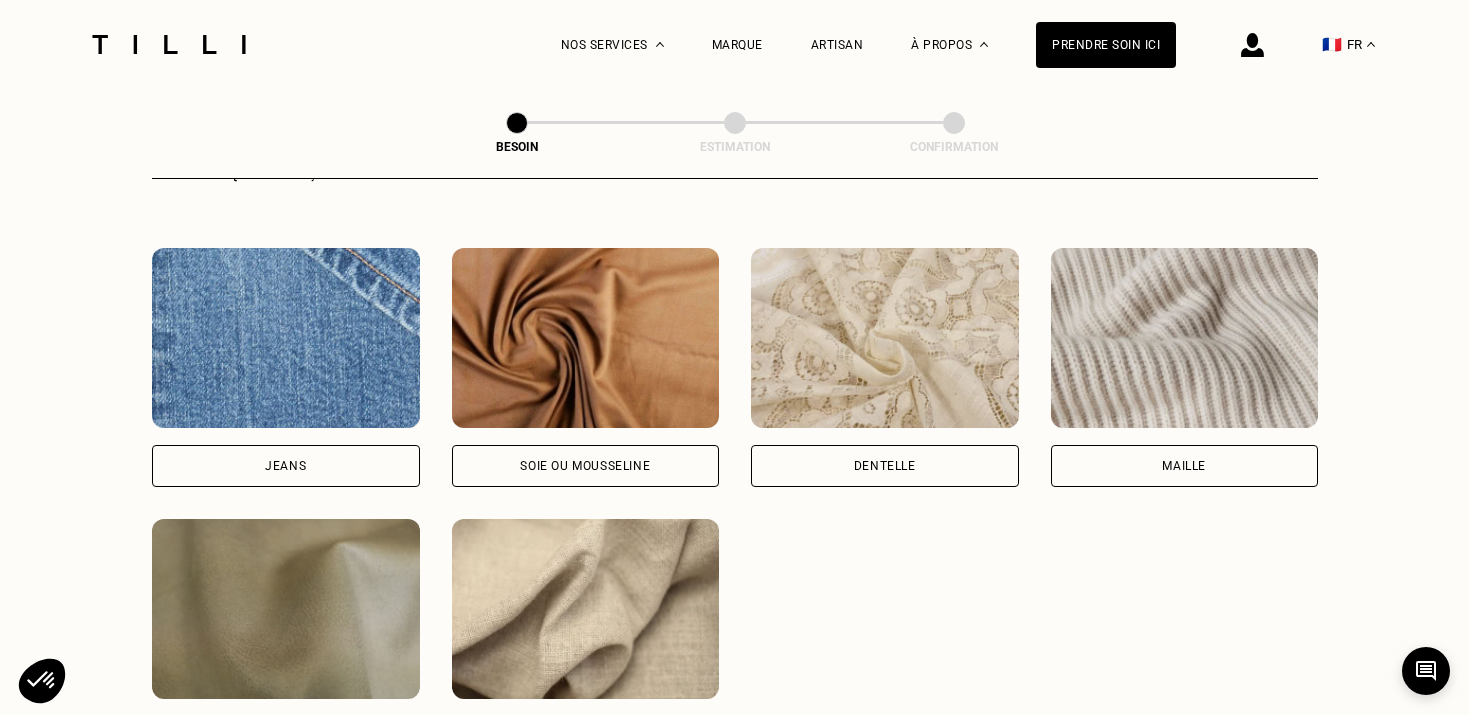 click on "Soie ou mousseline" at bounding box center (586, 466) 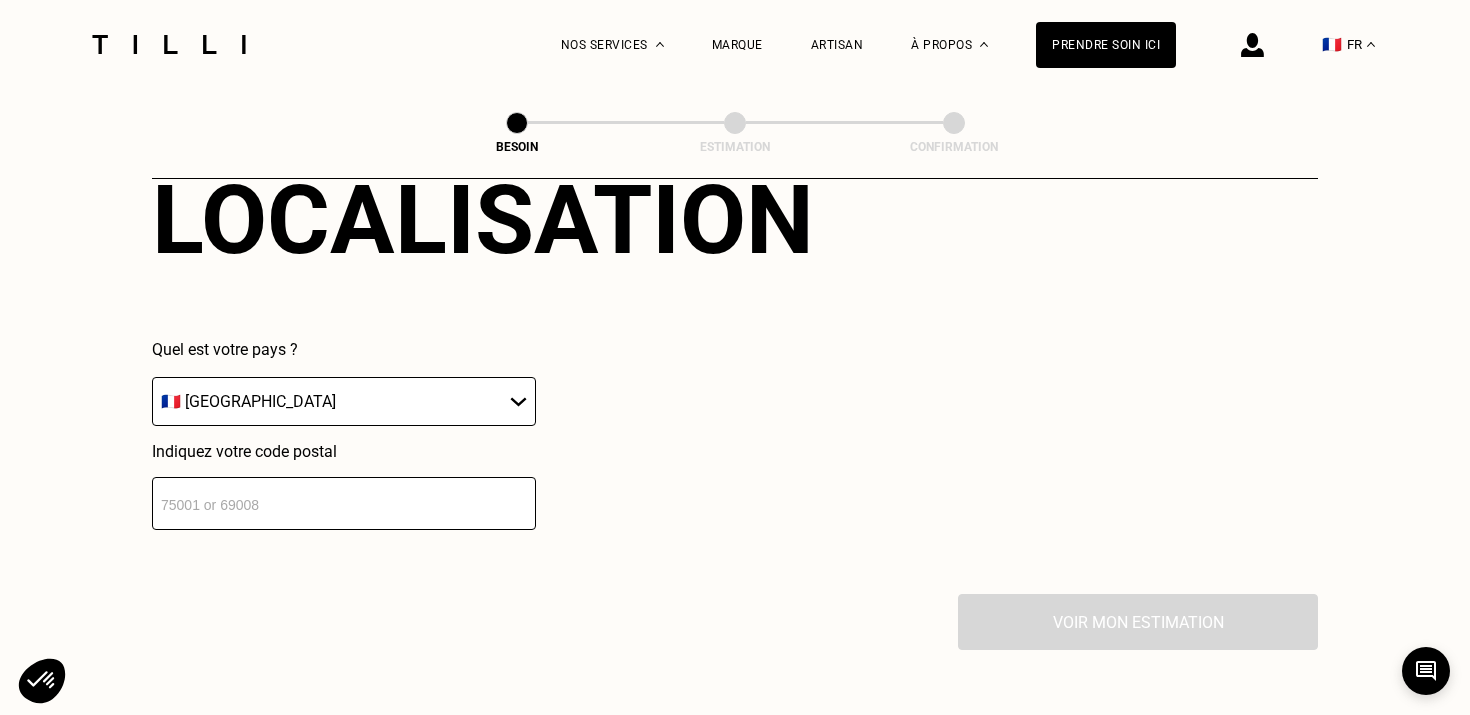 scroll, scrollTop: 2831, scrollLeft: 0, axis: vertical 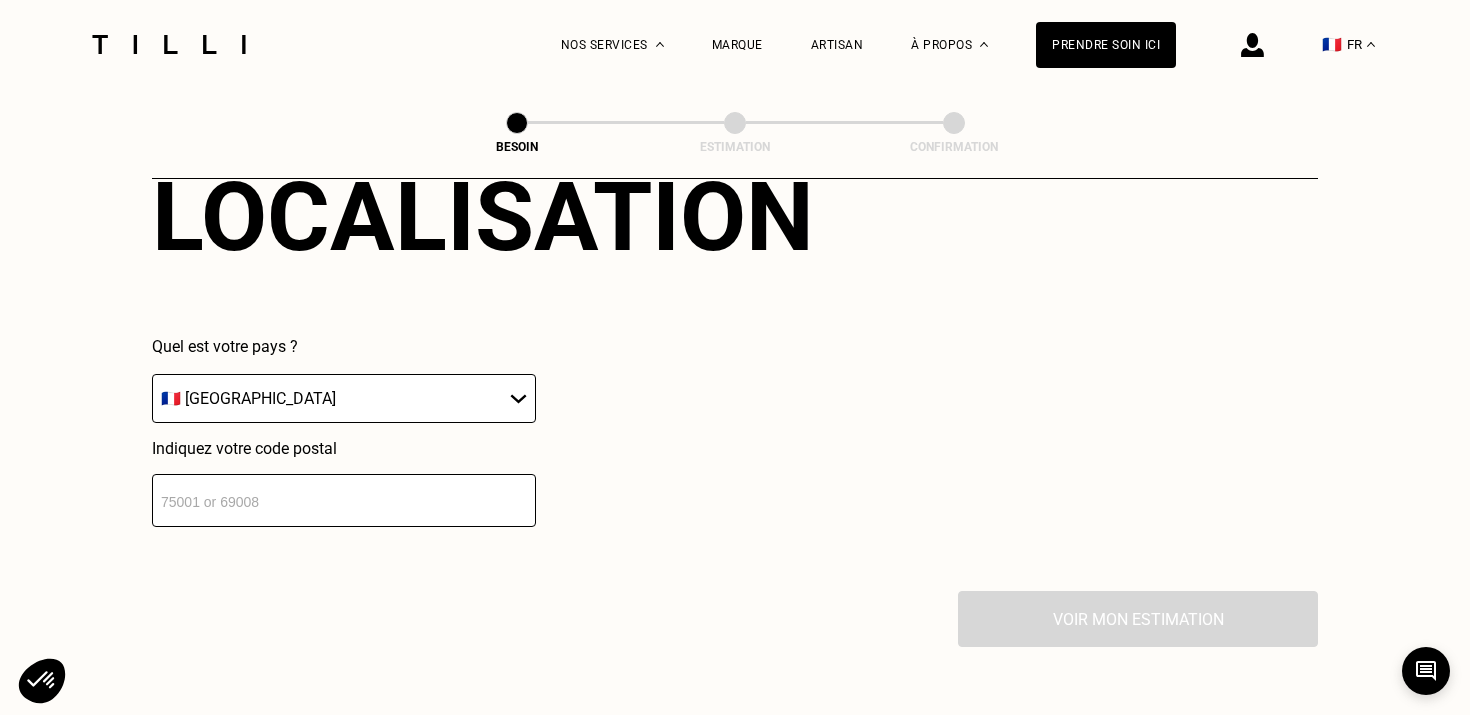 click at bounding box center [344, 500] 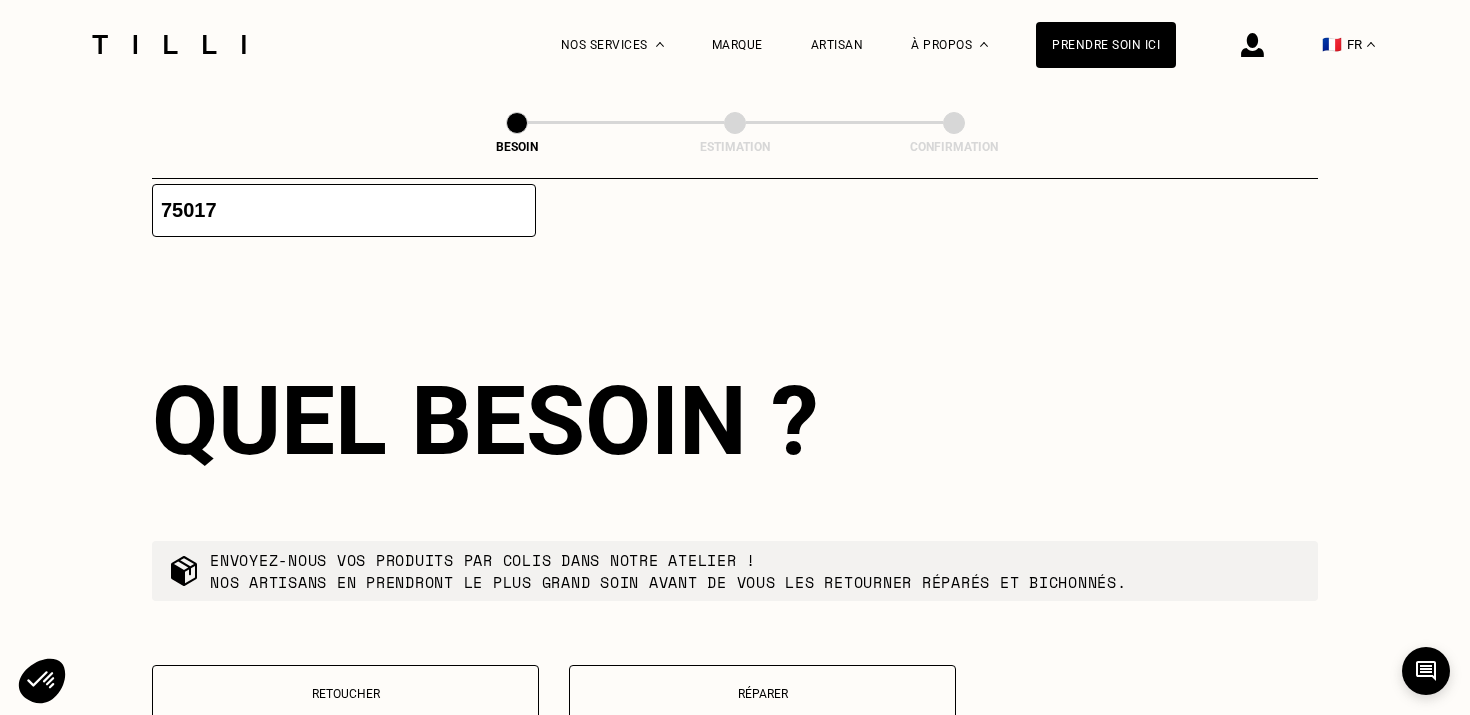 scroll, scrollTop: 3176, scrollLeft: 0, axis: vertical 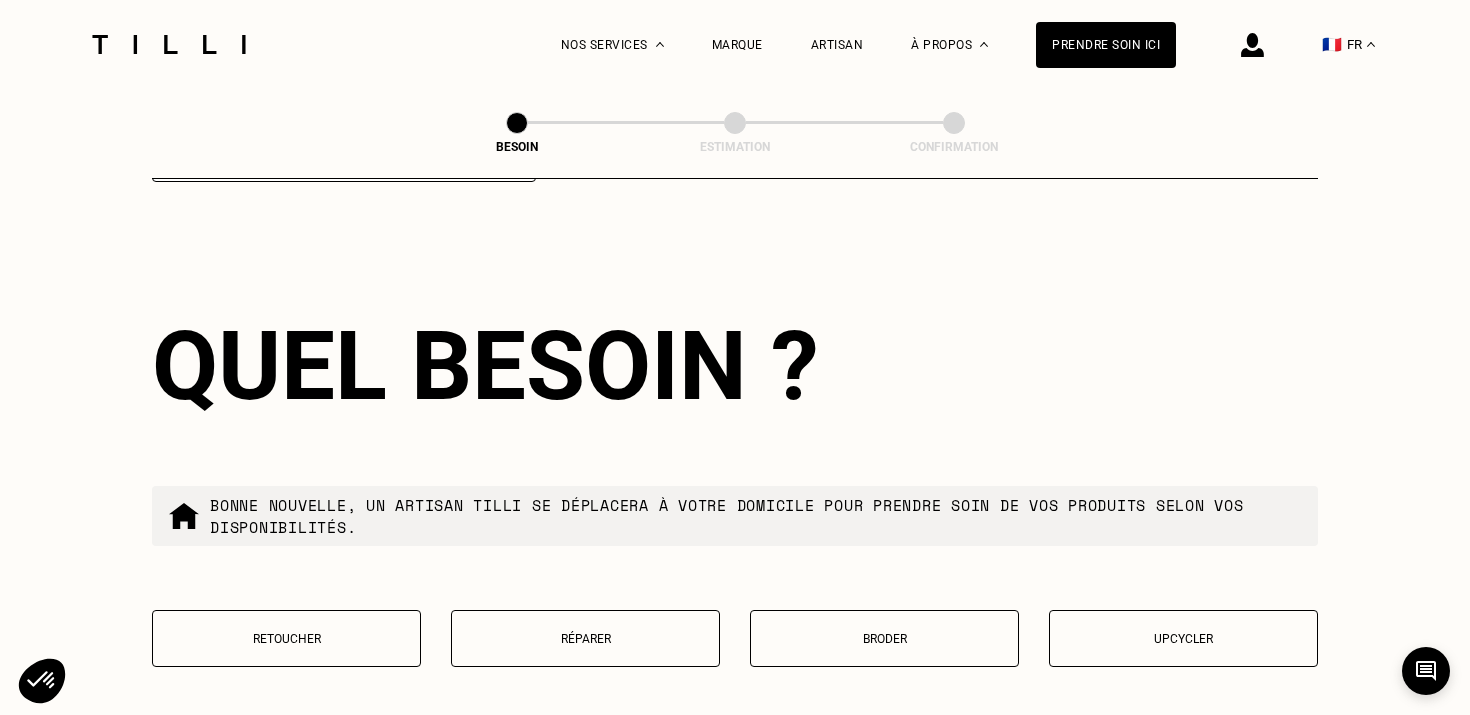 type on "75017" 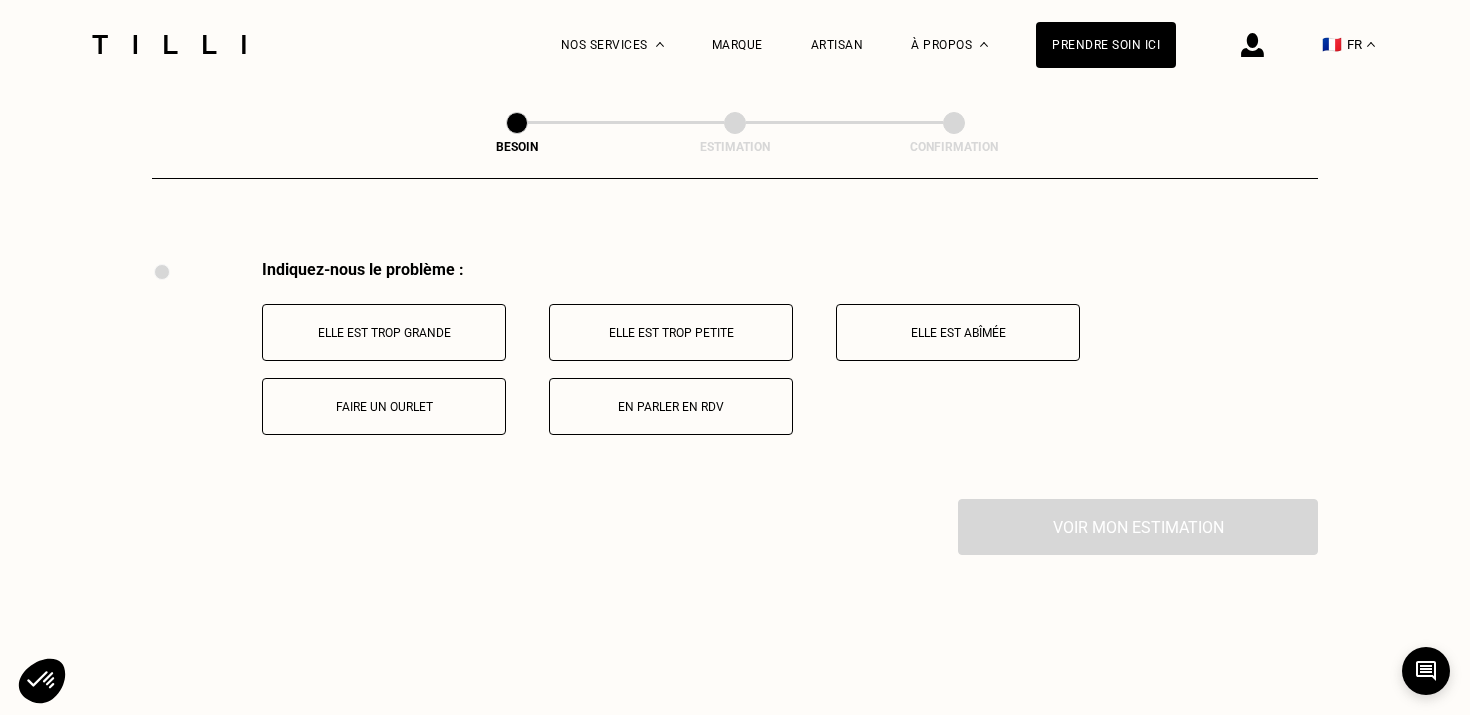 scroll, scrollTop: 3688, scrollLeft: 0, axis: vertical 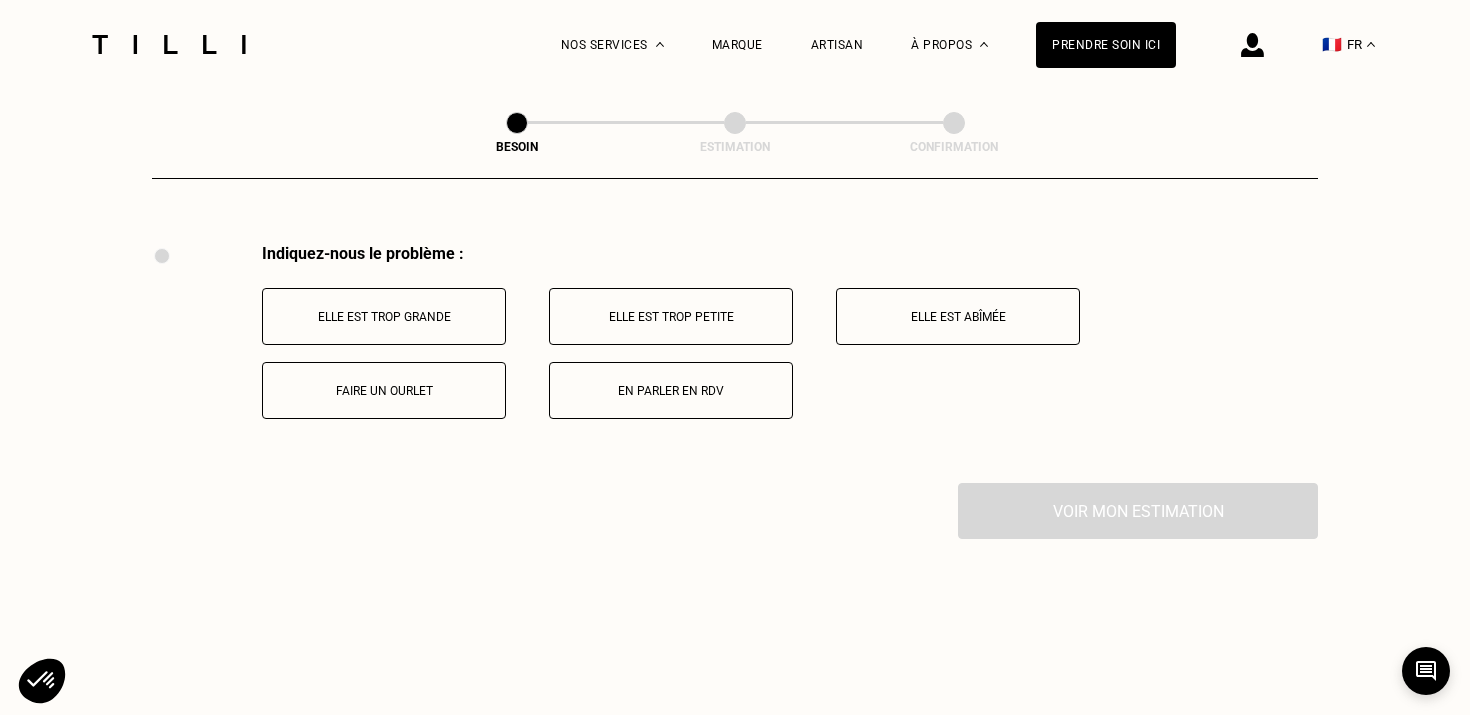 click on "Faire un ourlet" at bounding box center (384, 390) 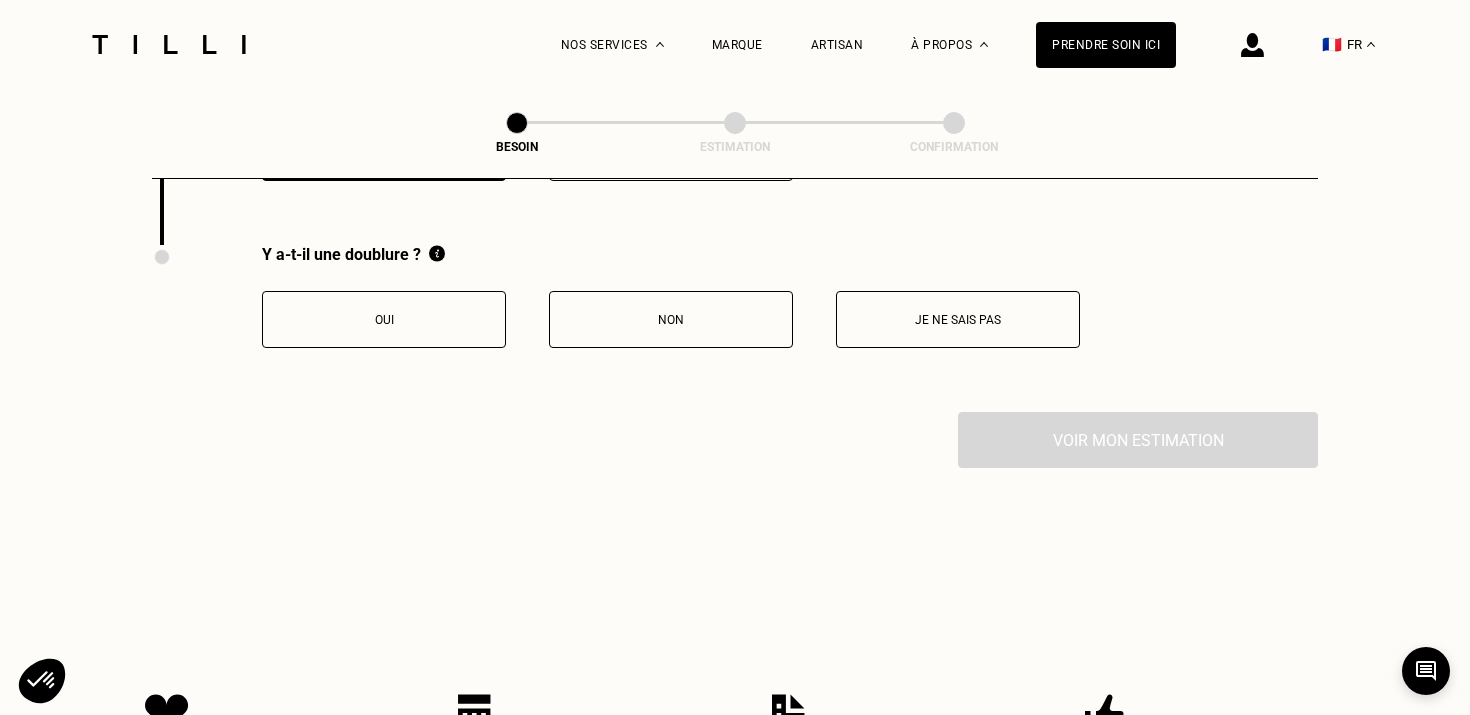 scroll, scrollTop: 3927, scrollLeft: 0, axis: vertical 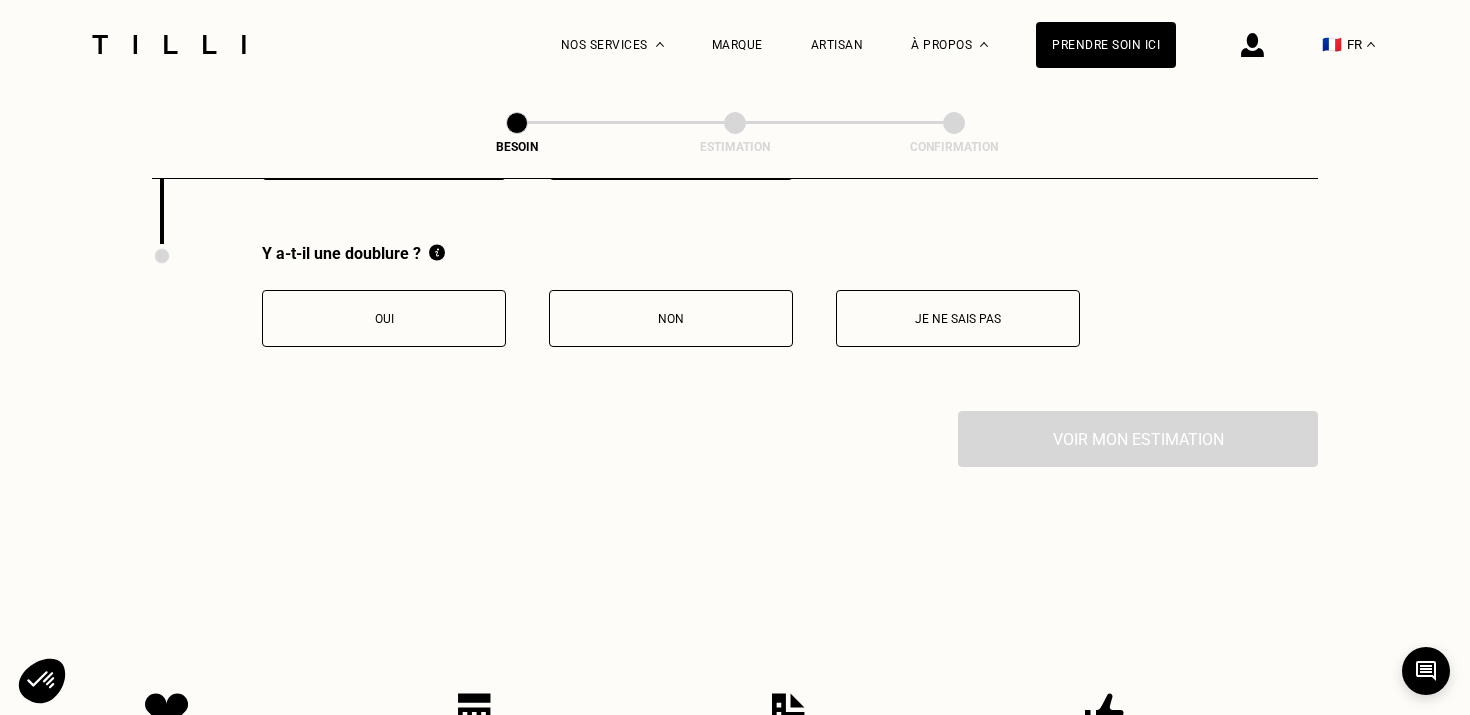 click on "Non" at bounding box center (671, 319) 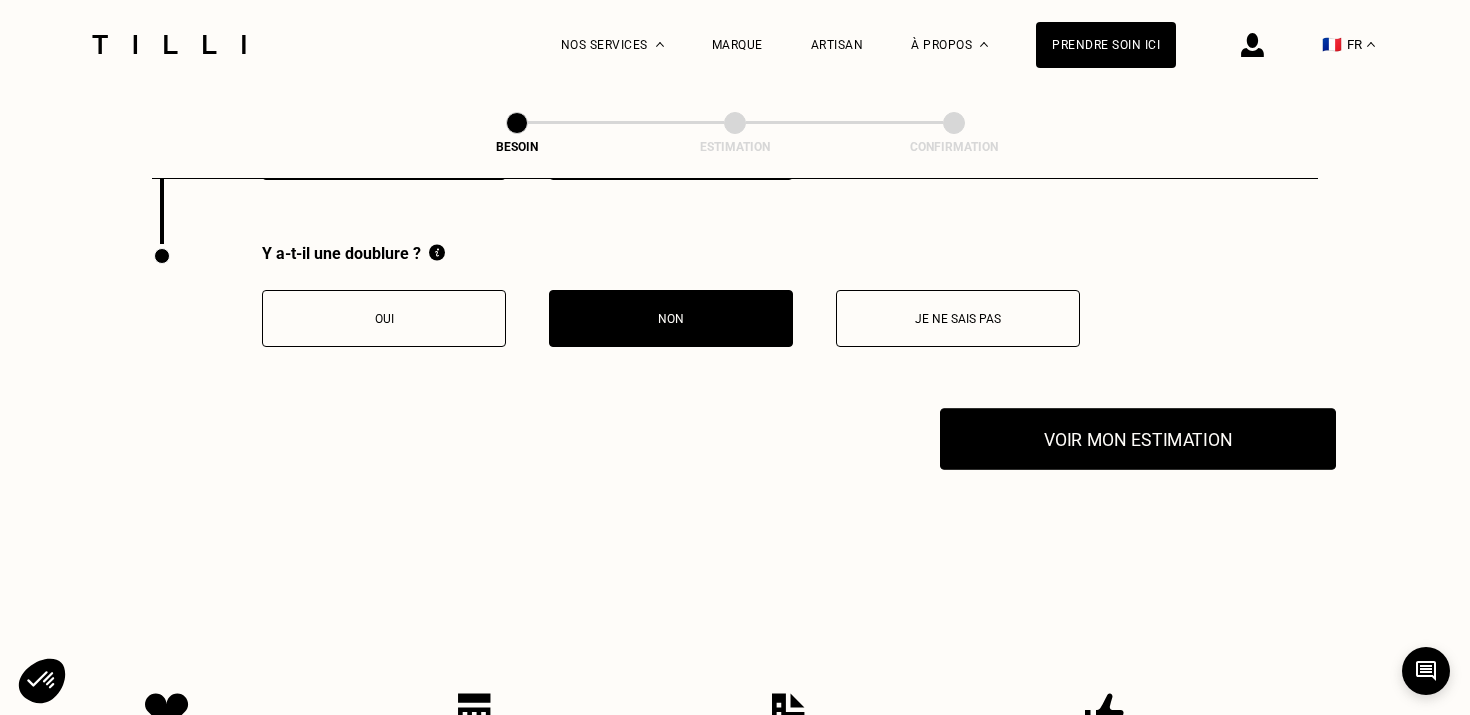 click on "Voir mon estimation" at bounding box center [1138, 439] 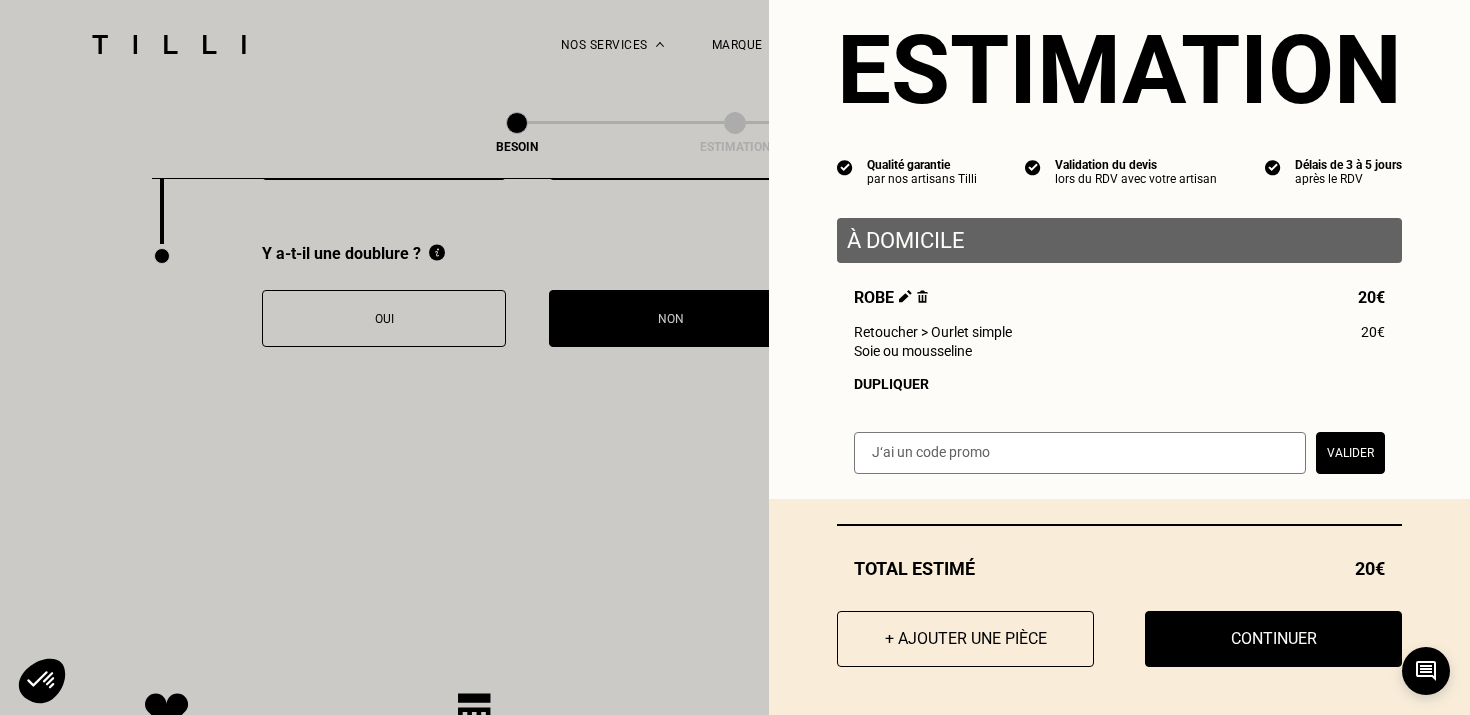 scroll, scrollTop: 53, scrollLeft: 0, axis: vertical 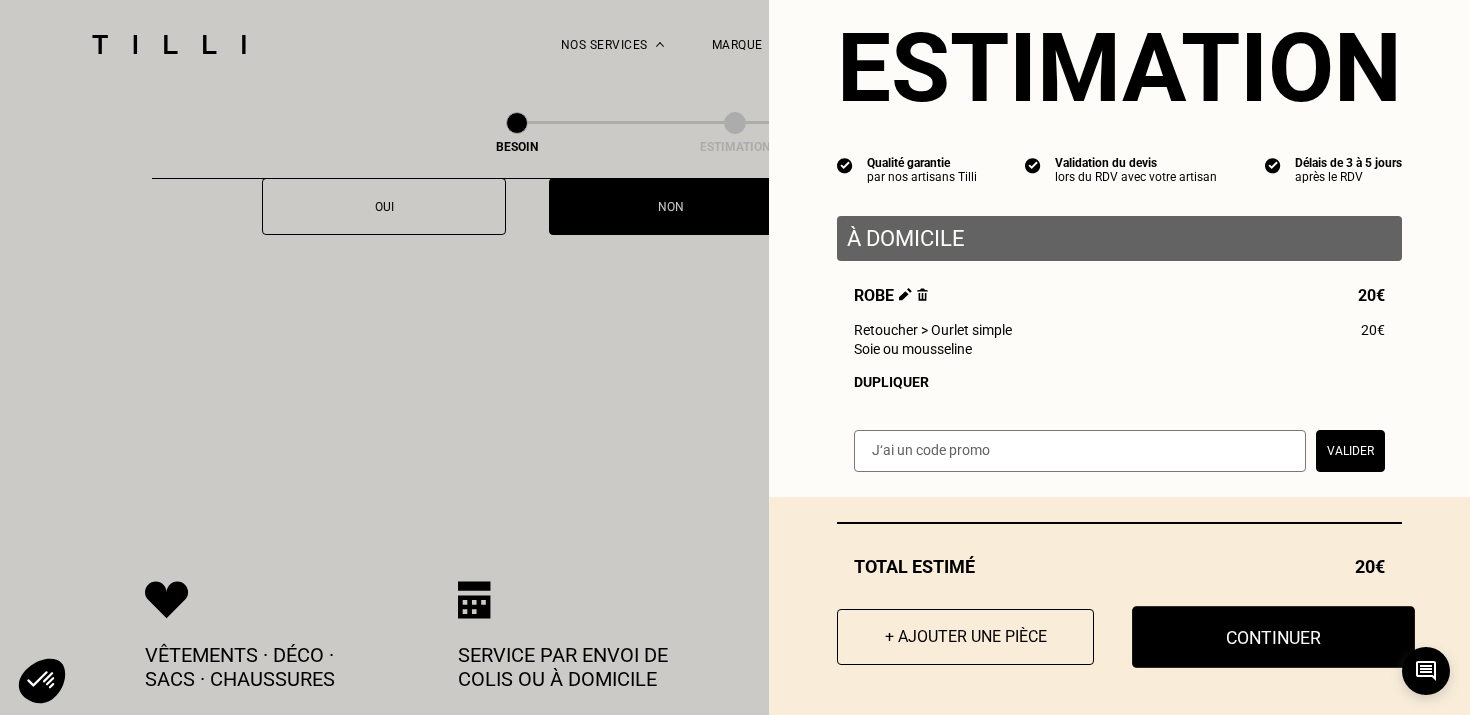 click on "Continuer" at bounding box center [1273, 637] 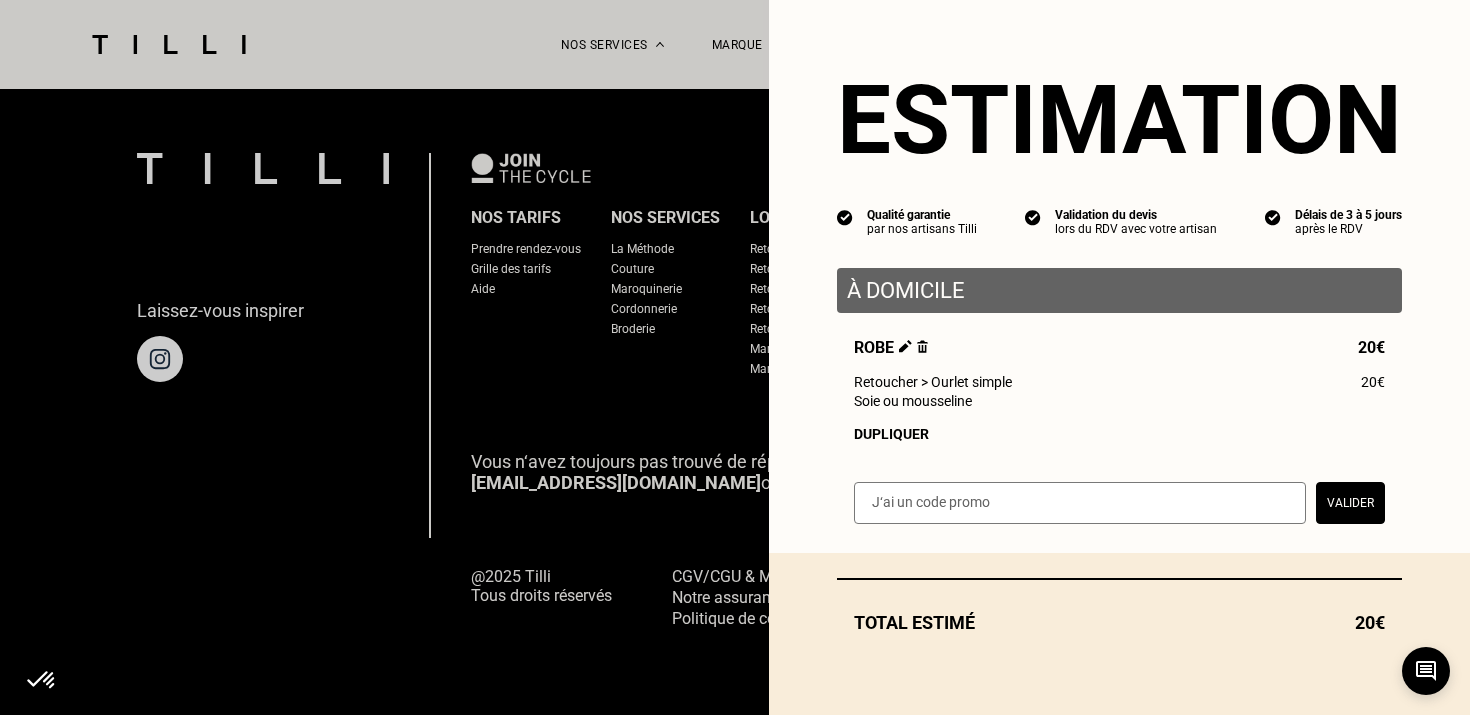 scroll, scrollTop: 1306, scrollLeft: 0, axis: vertical 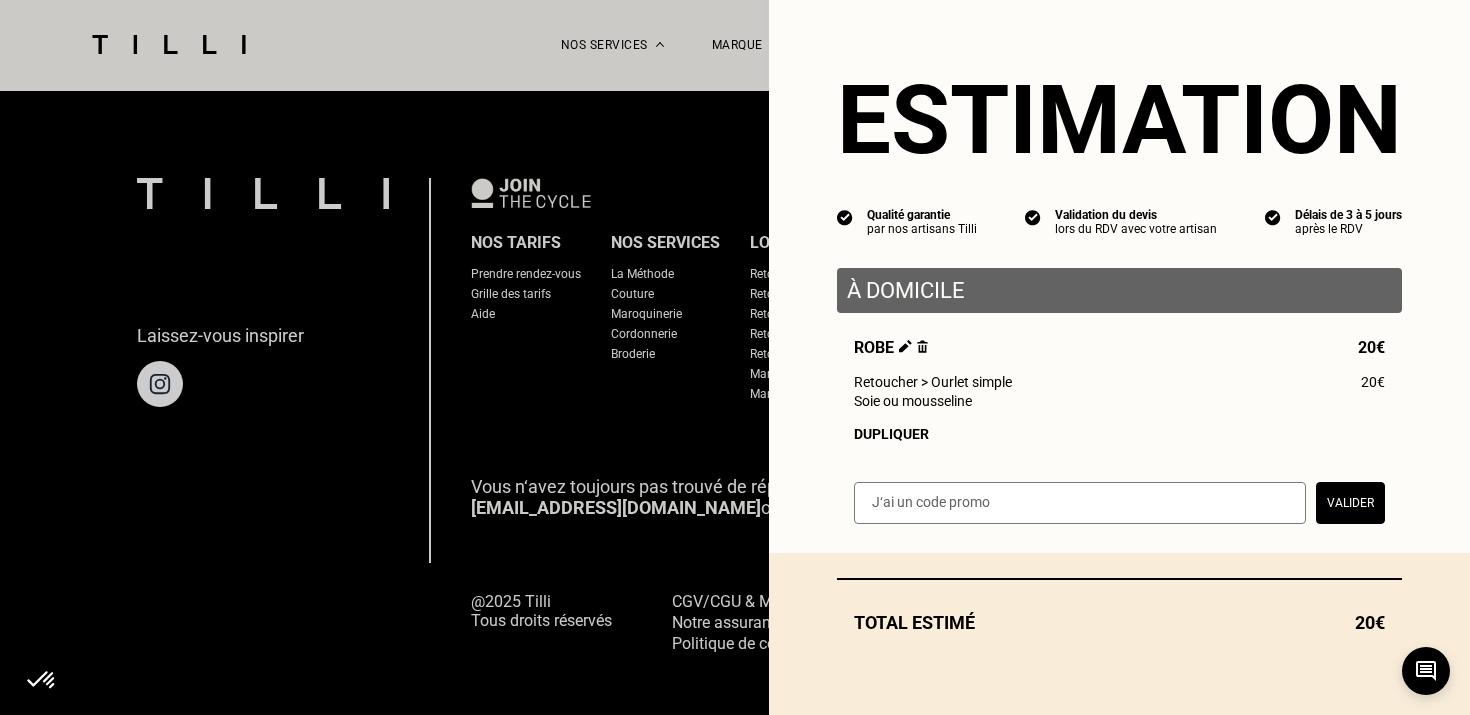 select on "FR" 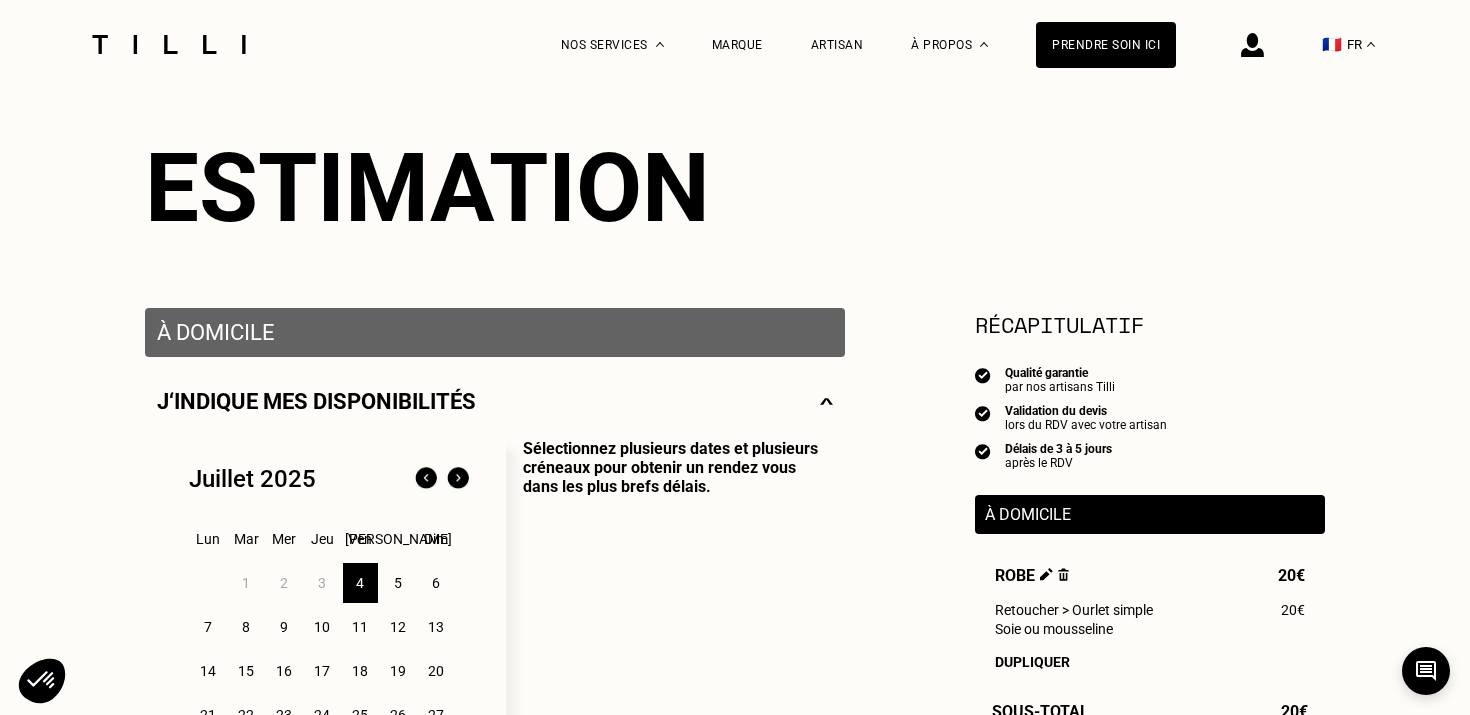 scroll, scrollTop: 181, scrollLeft: 0, axis: vertical 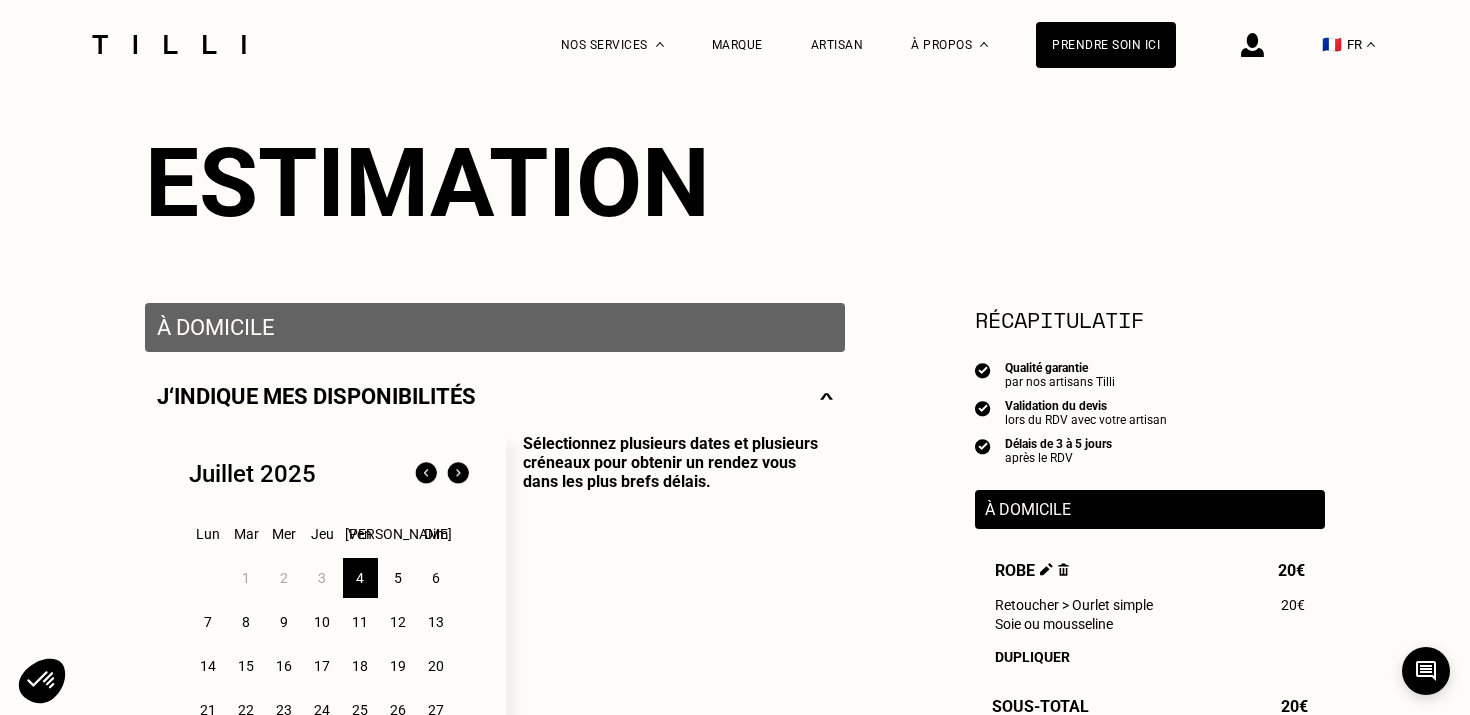 click on "5" at bounding box center (398, 578) 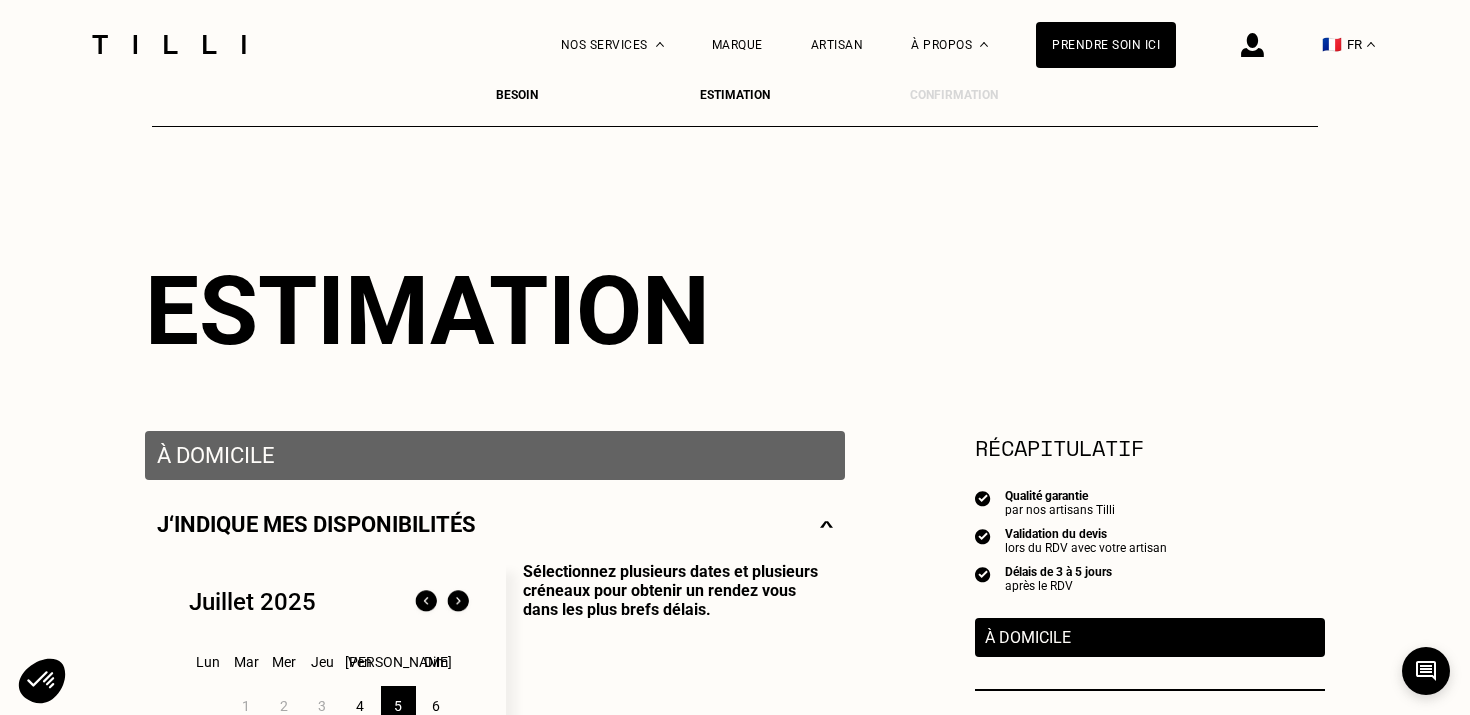 scroll, scrollTop: 0, scrollLeft: 0, axis: both 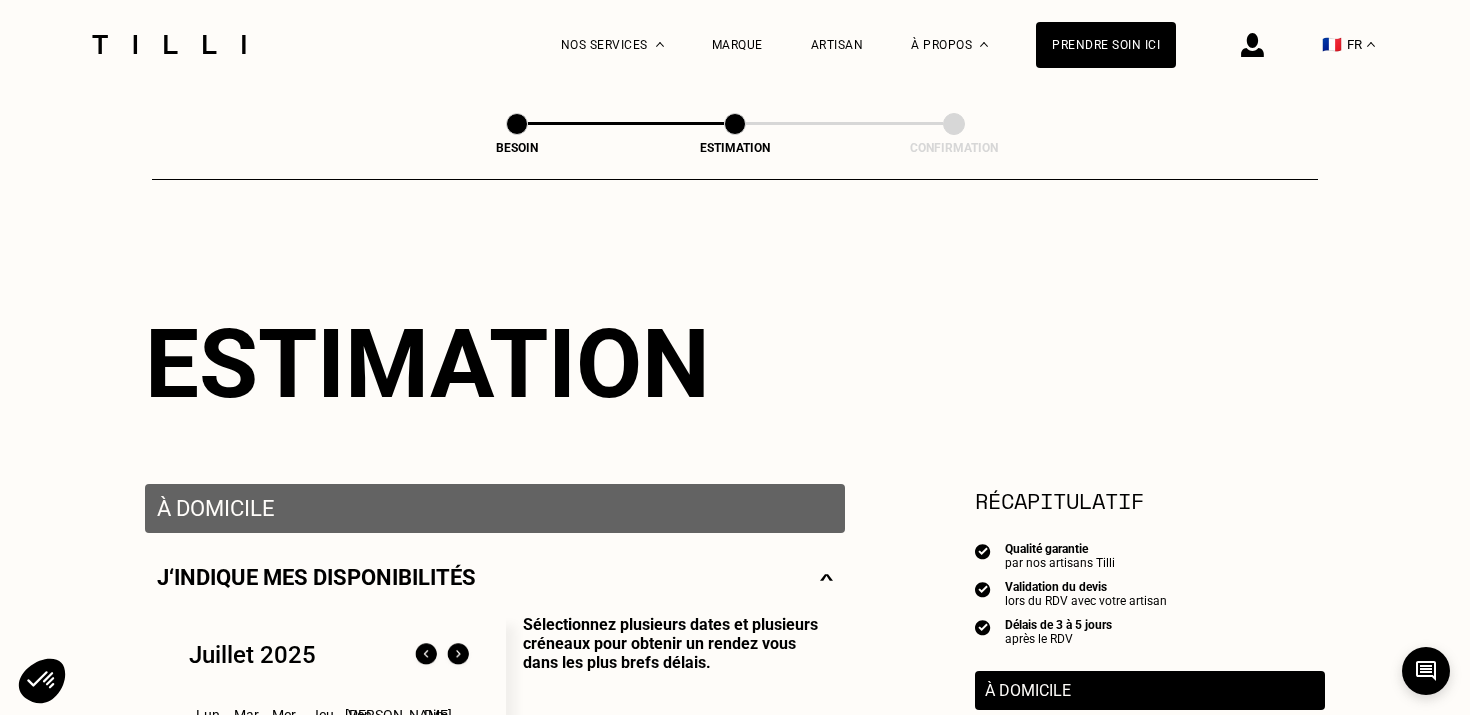 click at bounding box center (169, 44) 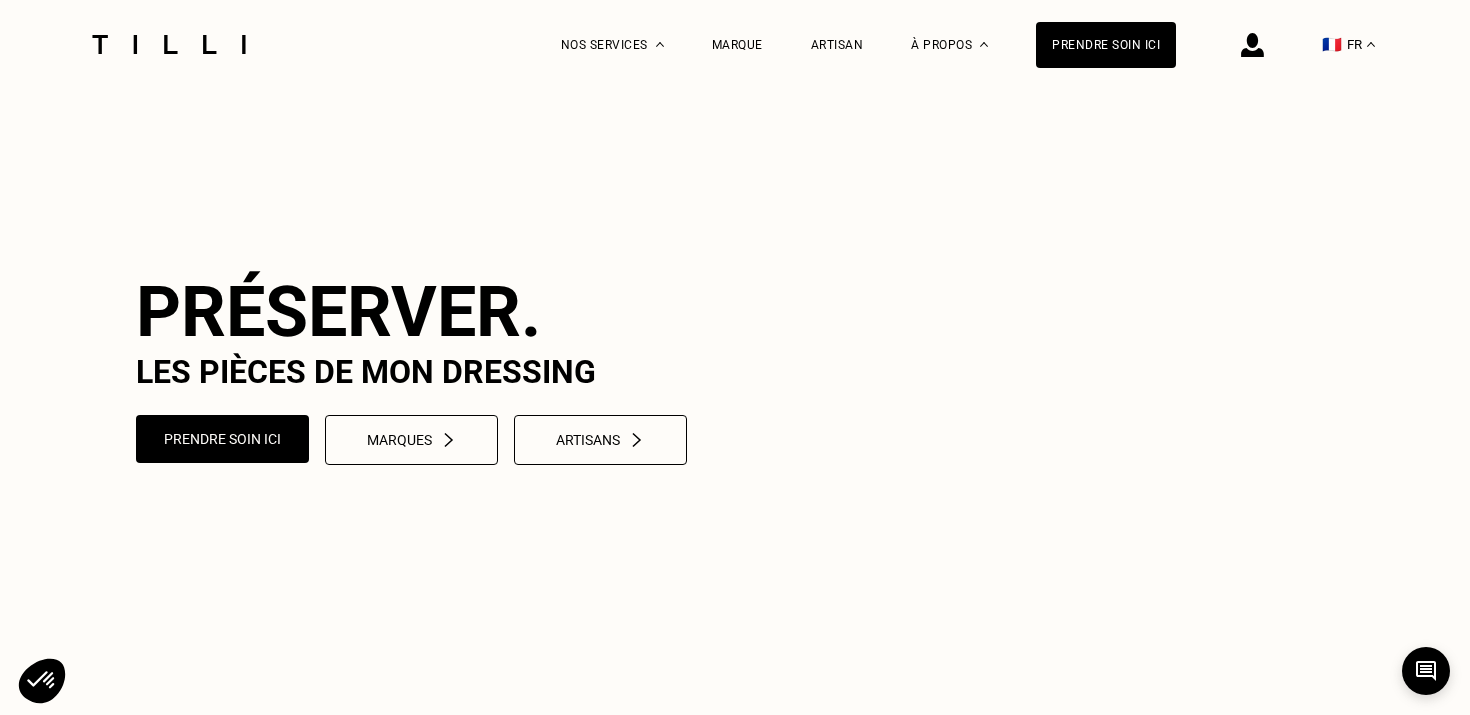 select on "FR" 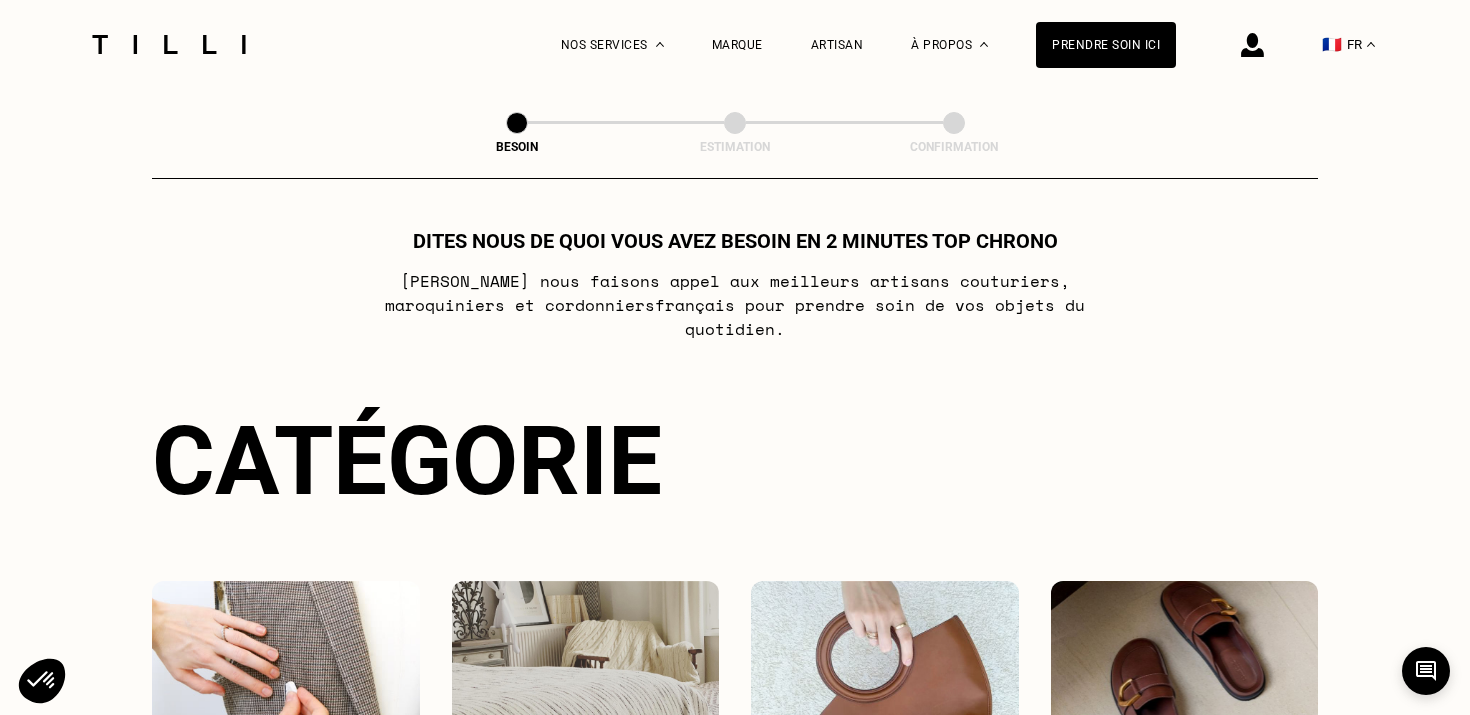 scroll, scrollTop: 0, scrollLeft: 0, axis: both 